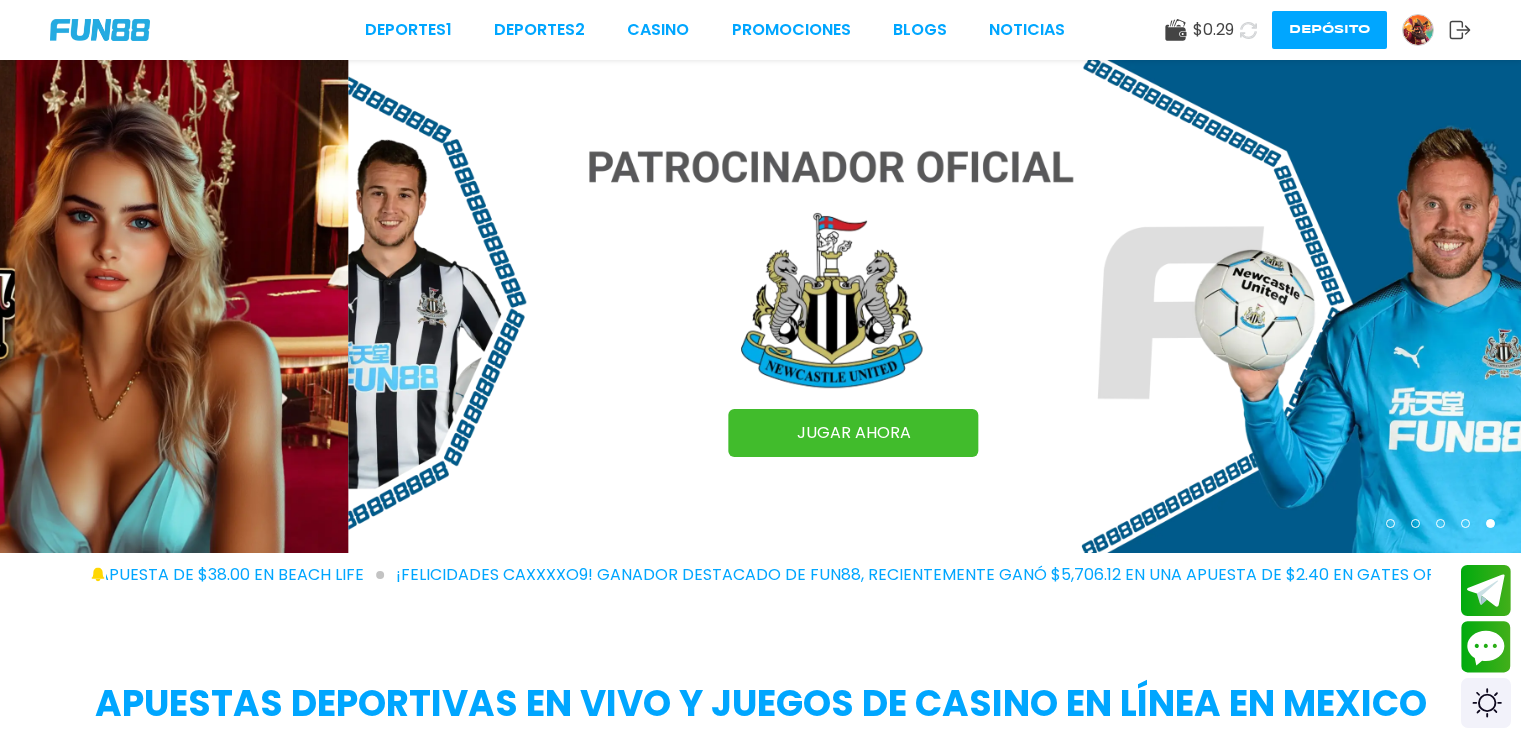 scroll, scrollTop: 0, scrollLeft: 0, axis: both 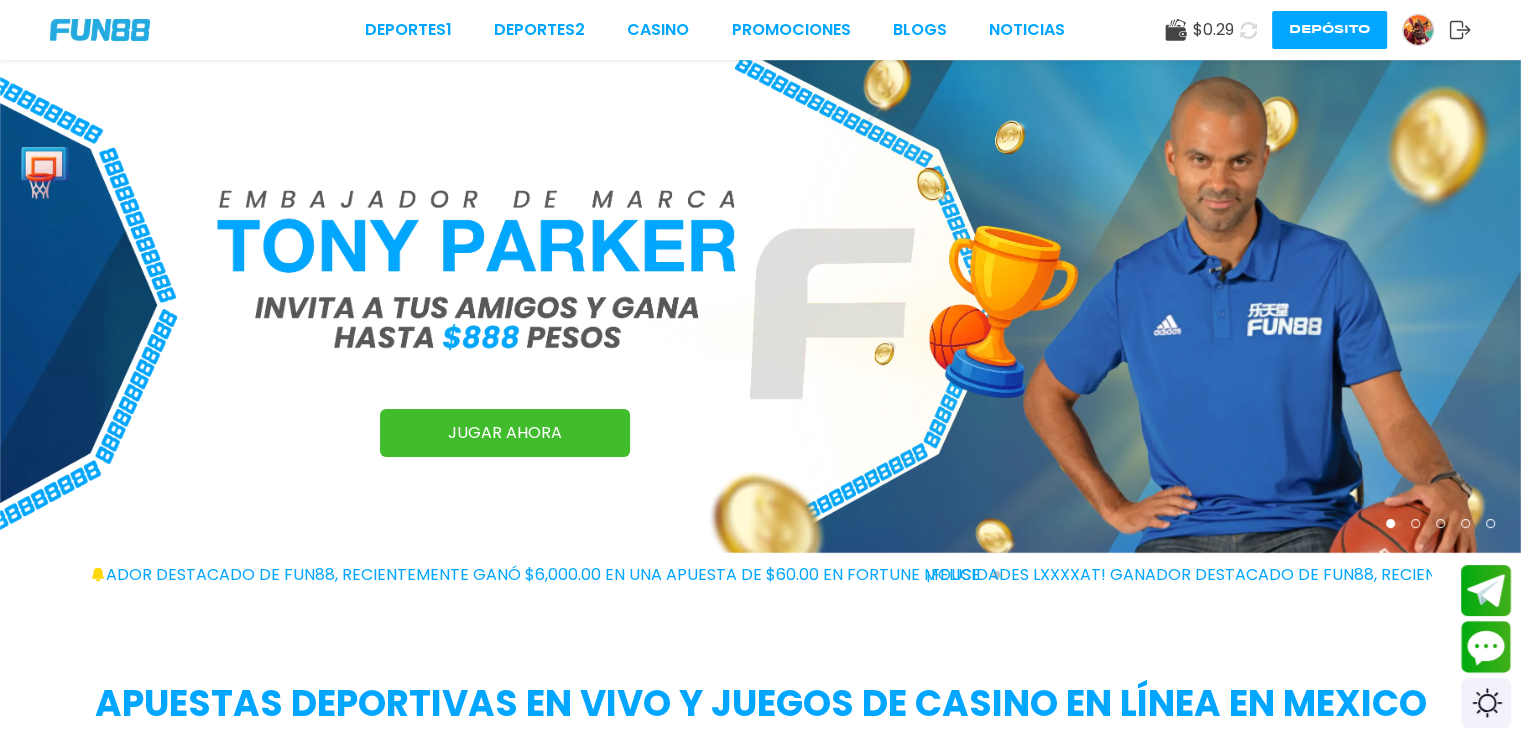 click on "Depósito" at bounding box center (1329, 30) 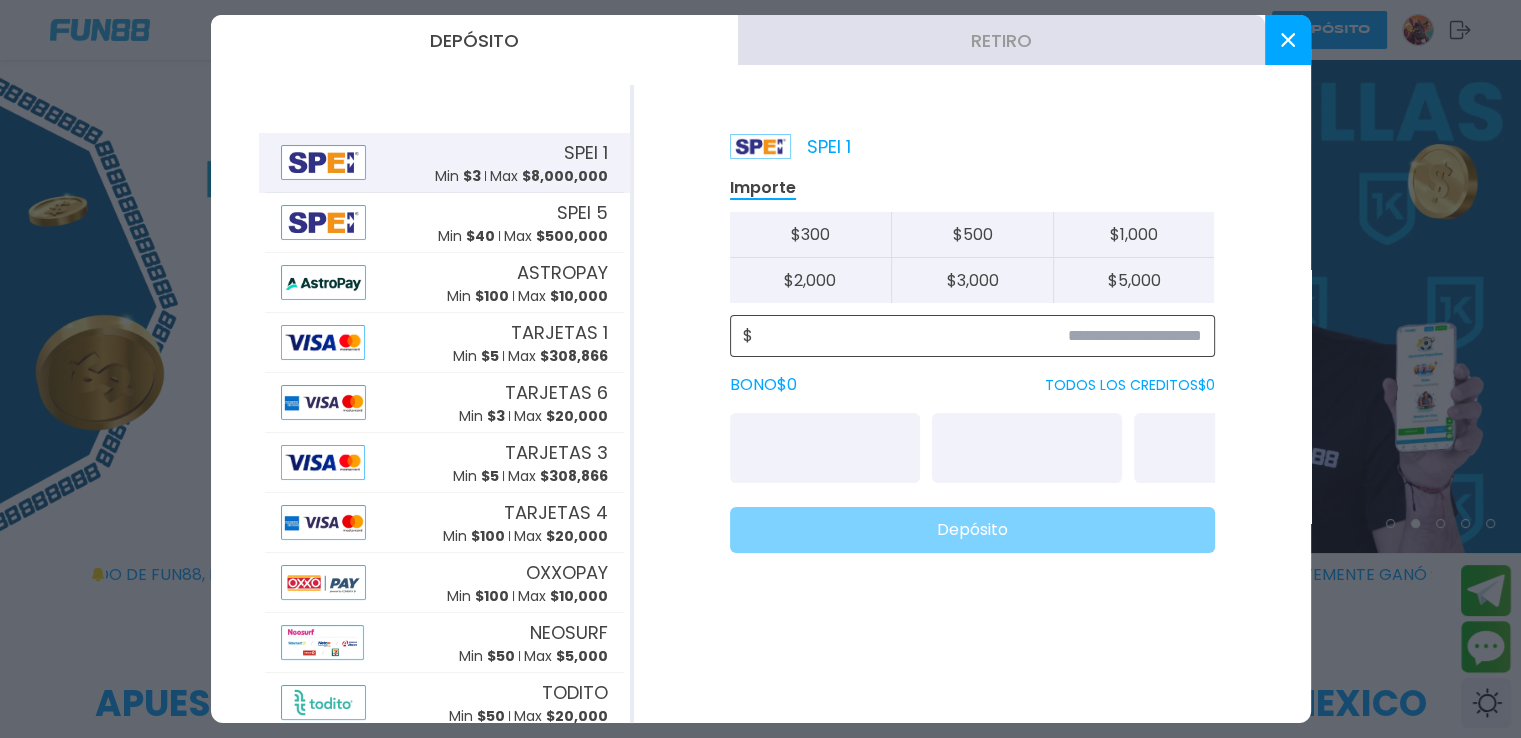 click at bounding box center (977, 336) 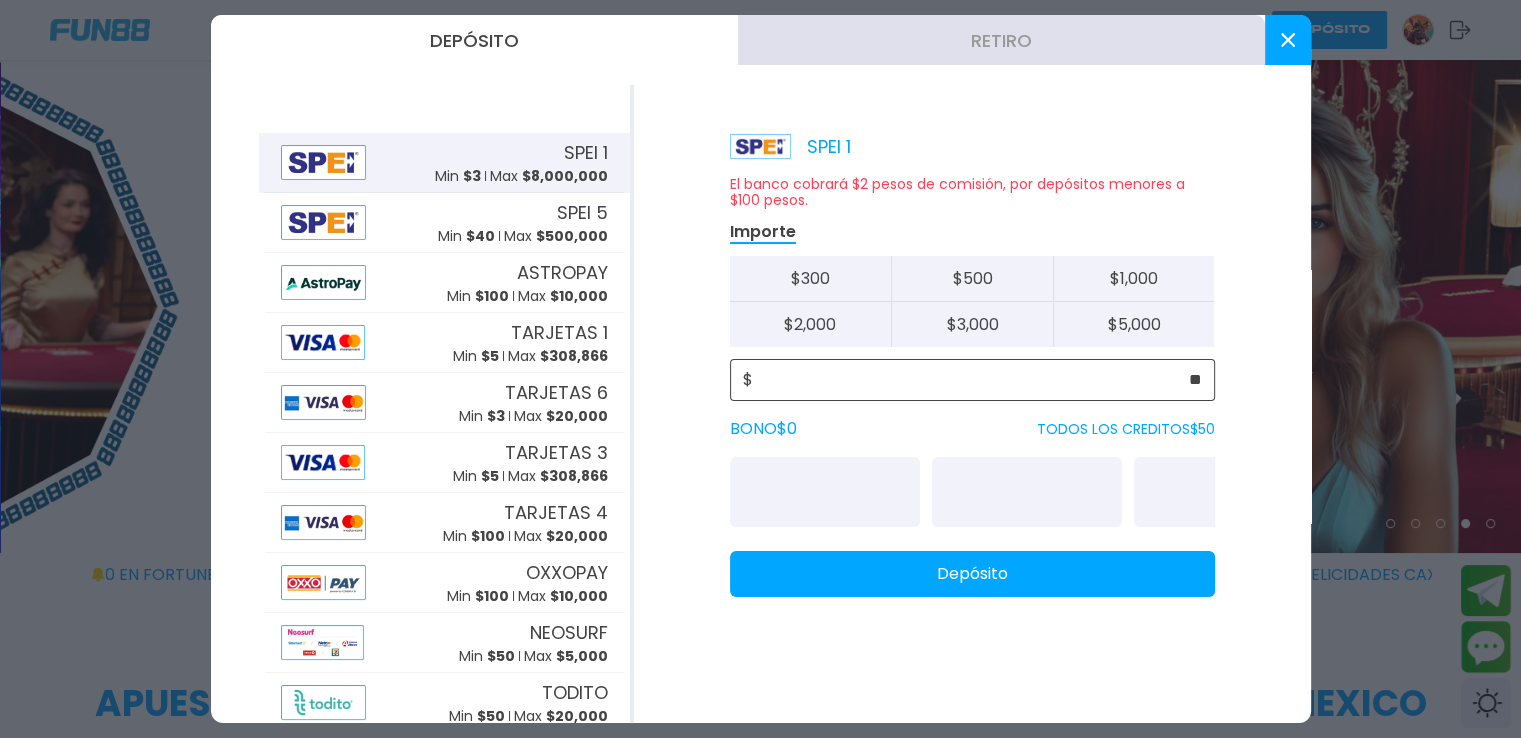 type on "**" 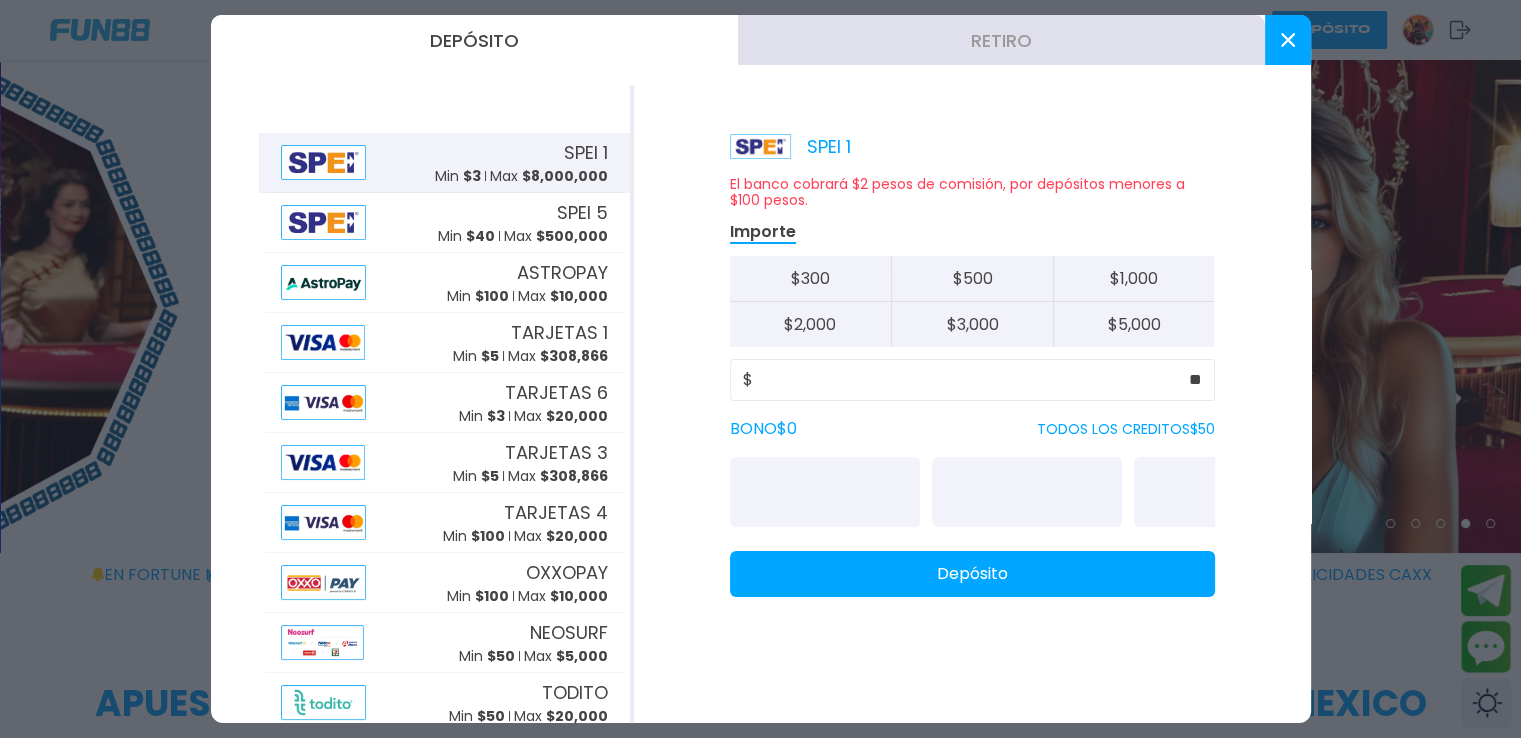 click on "Depósito" at bounding box center (972, 574) 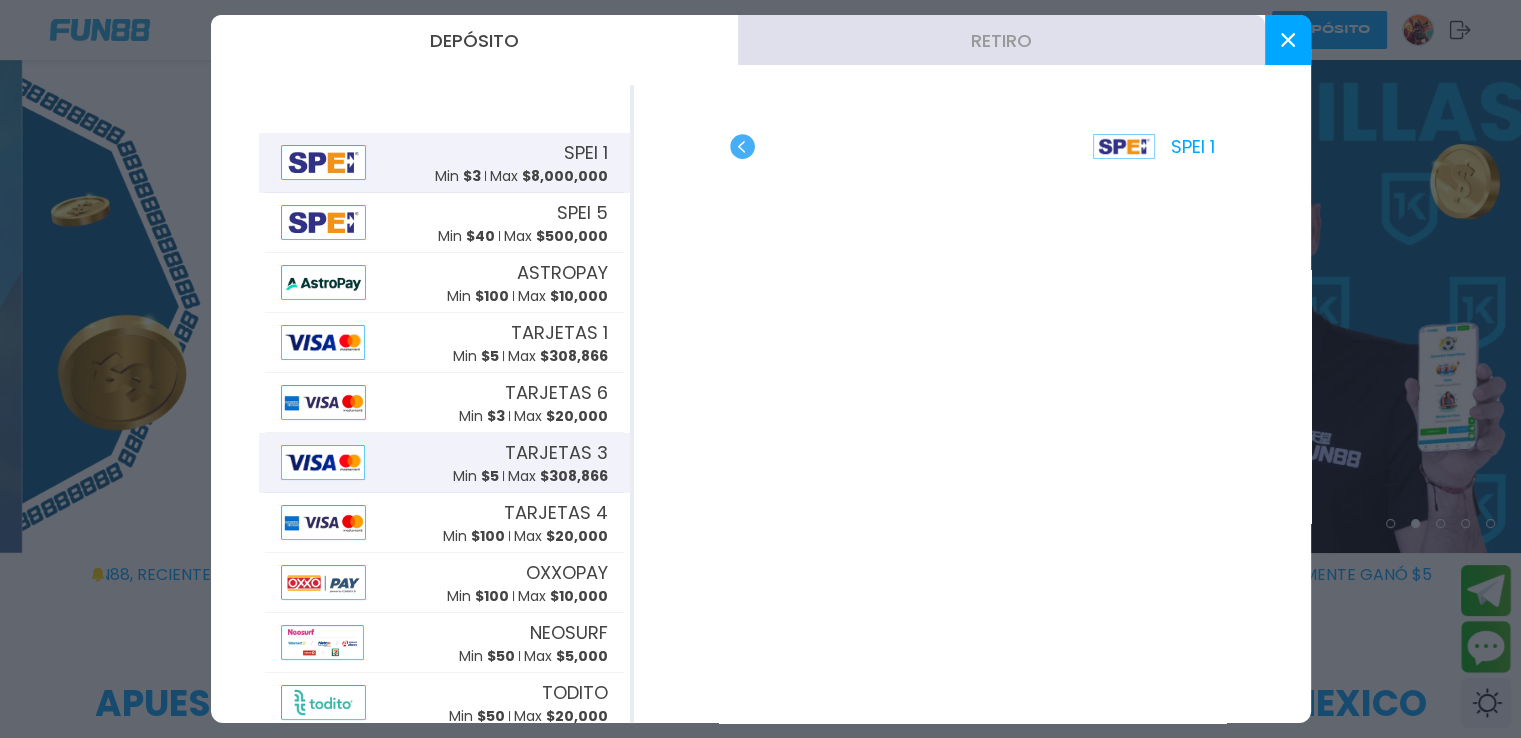 click on "TARJETAS 3" at bounding box center (556, 452) 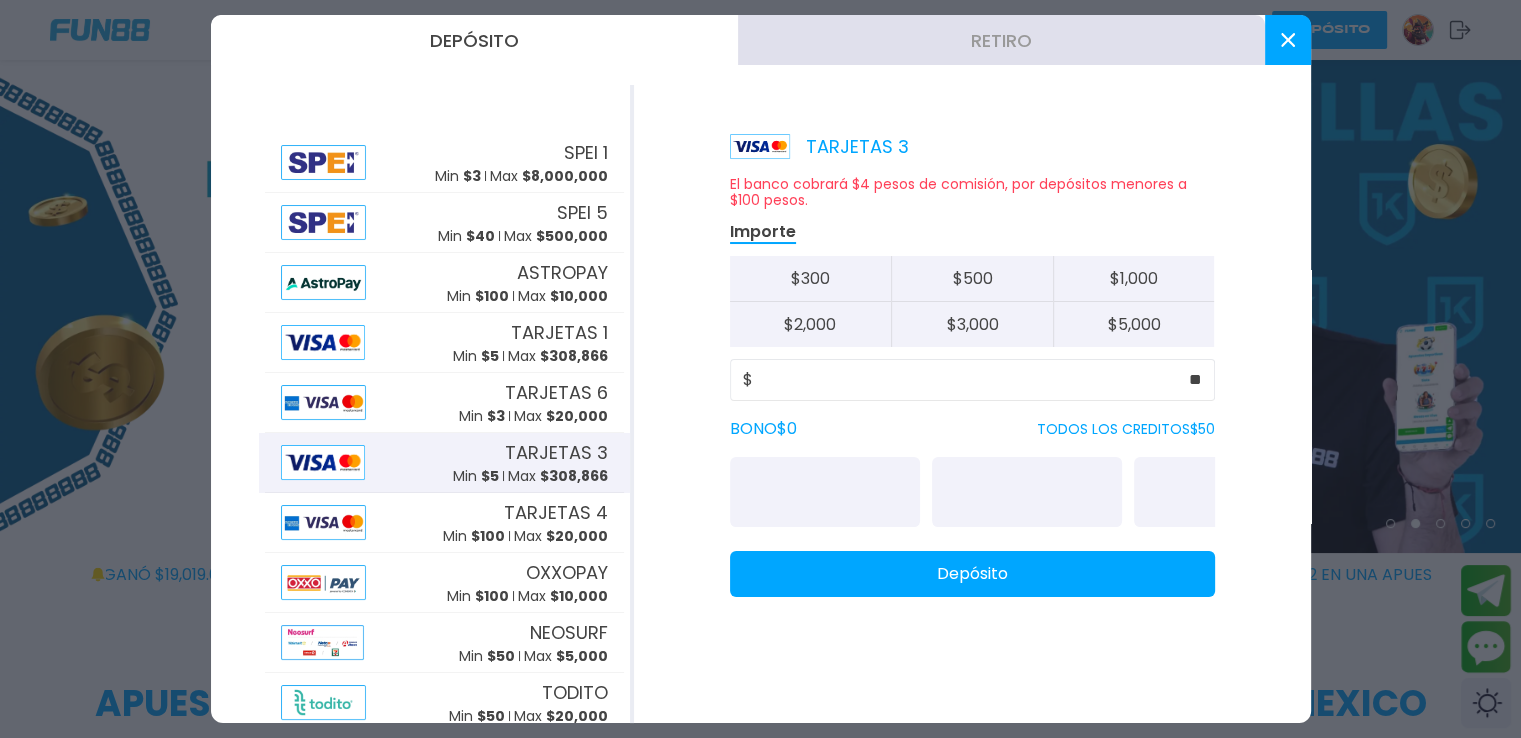 click on "Depósito" at bounding box center [972, 574] 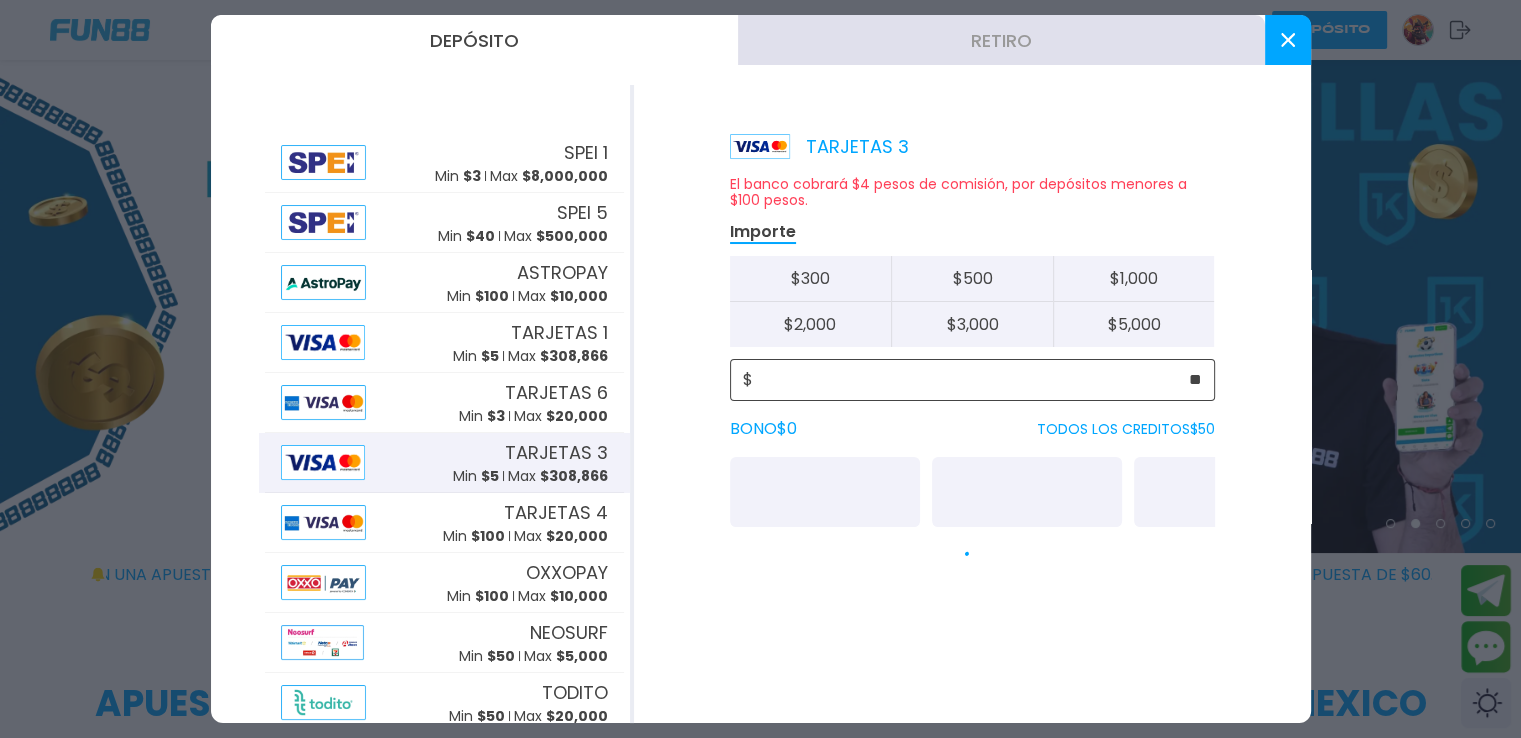 click on "**" at bounding box center (977, 380) 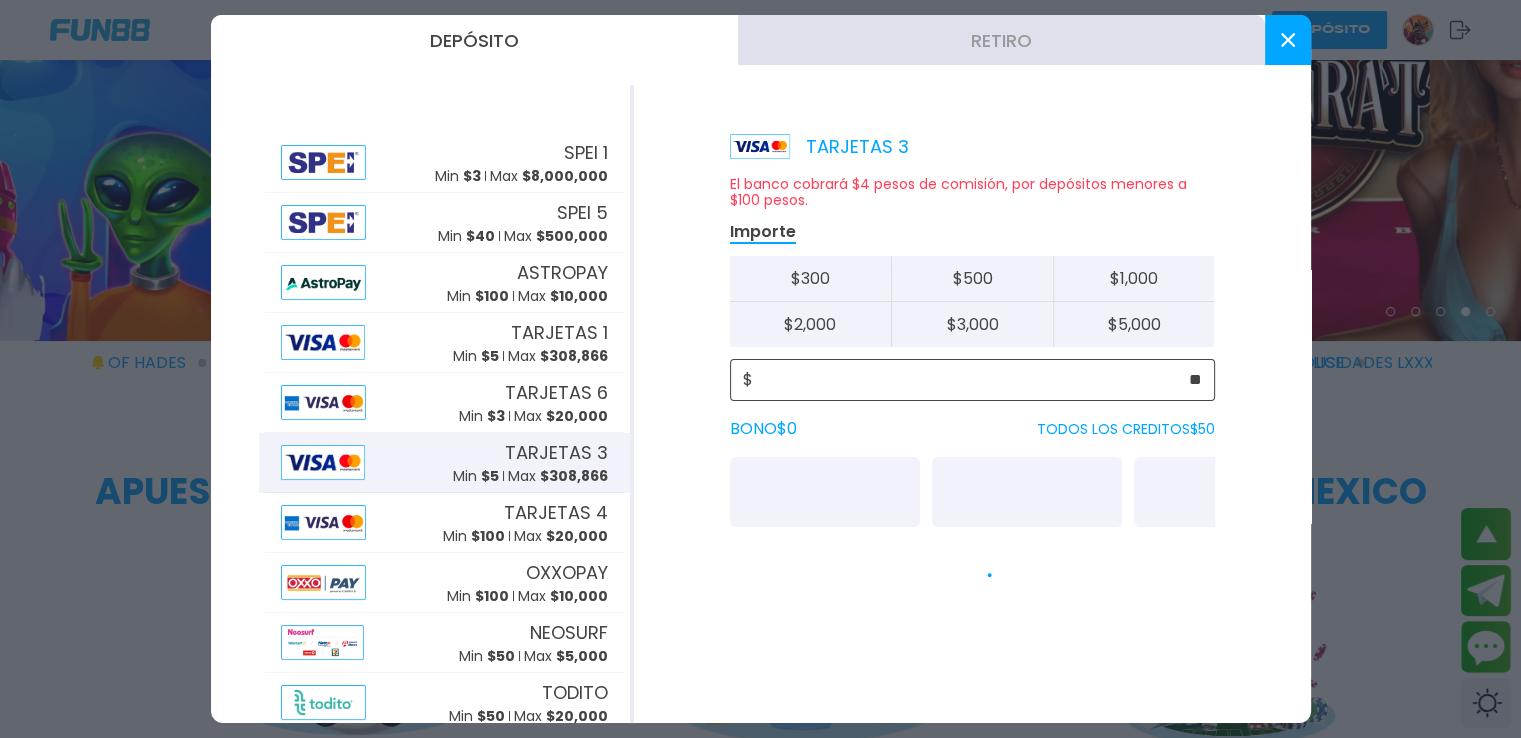 scroll, scrollTop: 213, scrollLeft: 0, axis: vertical 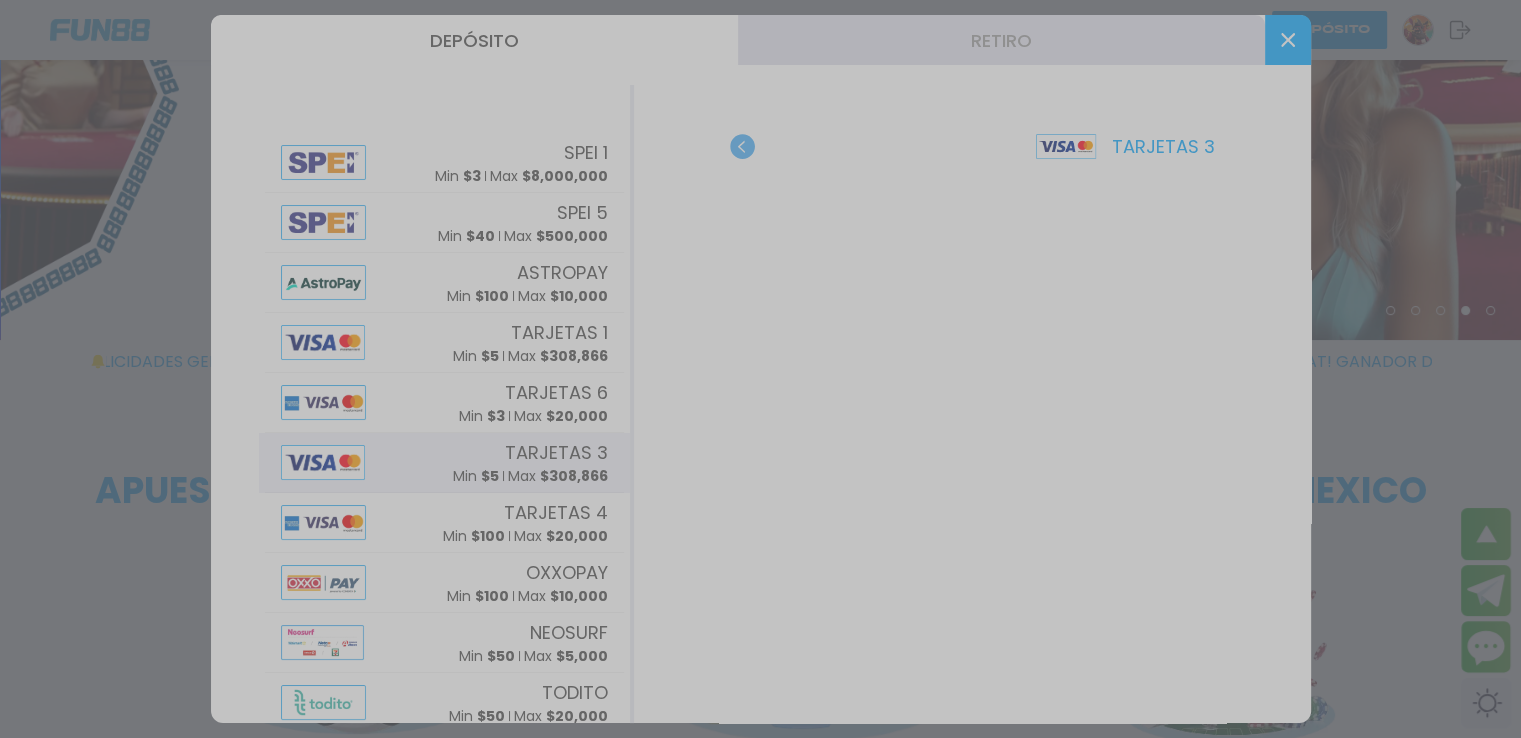 click at bounding box center (760, 369) 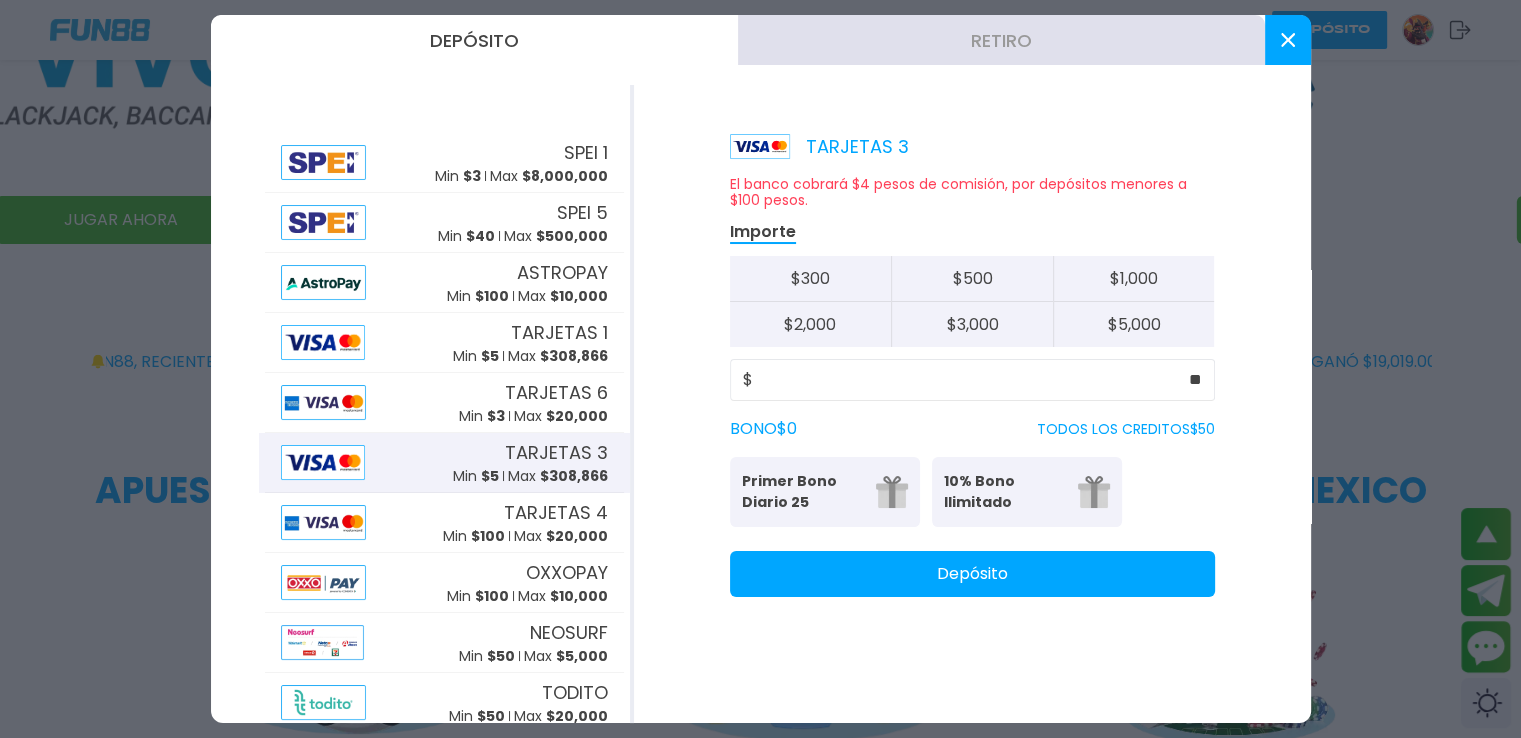 click 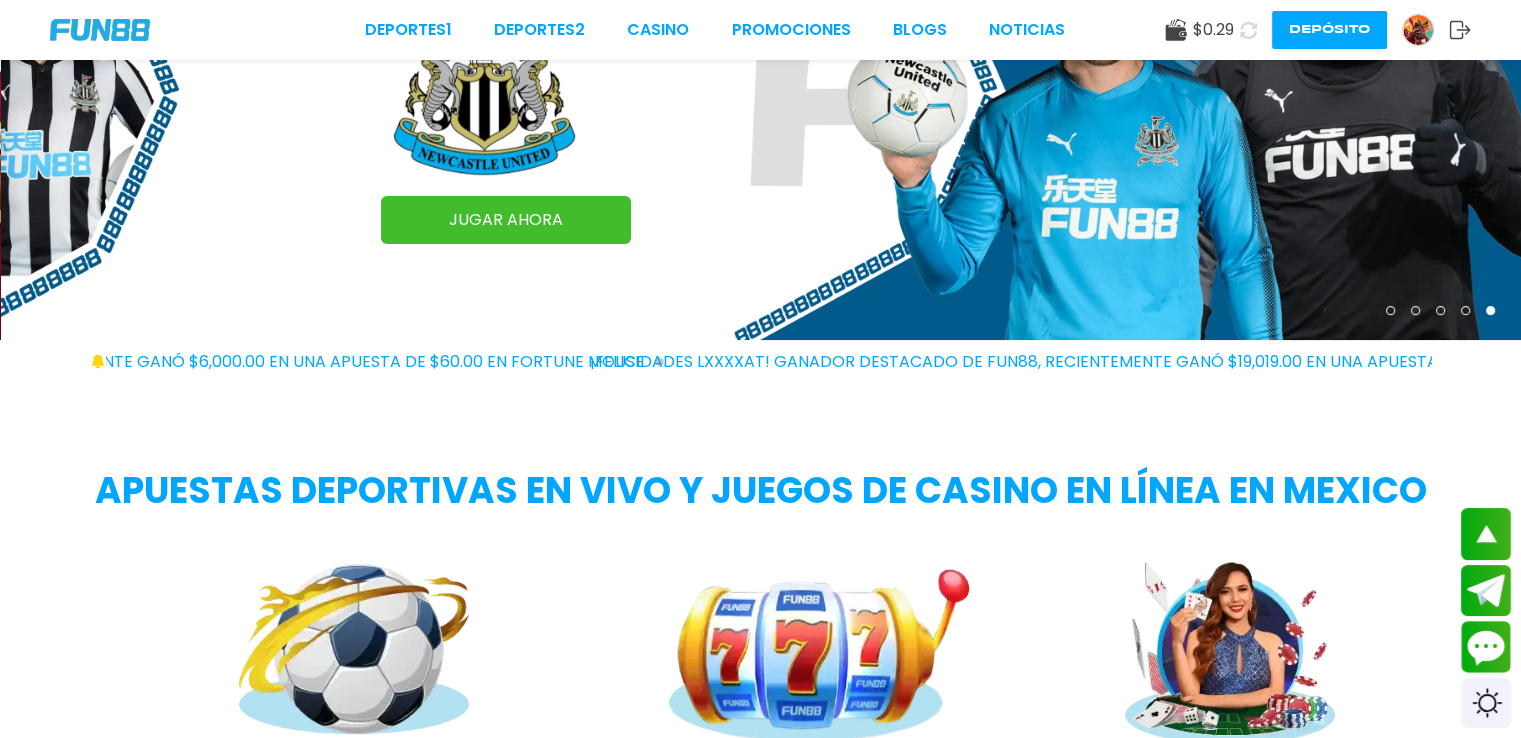 click 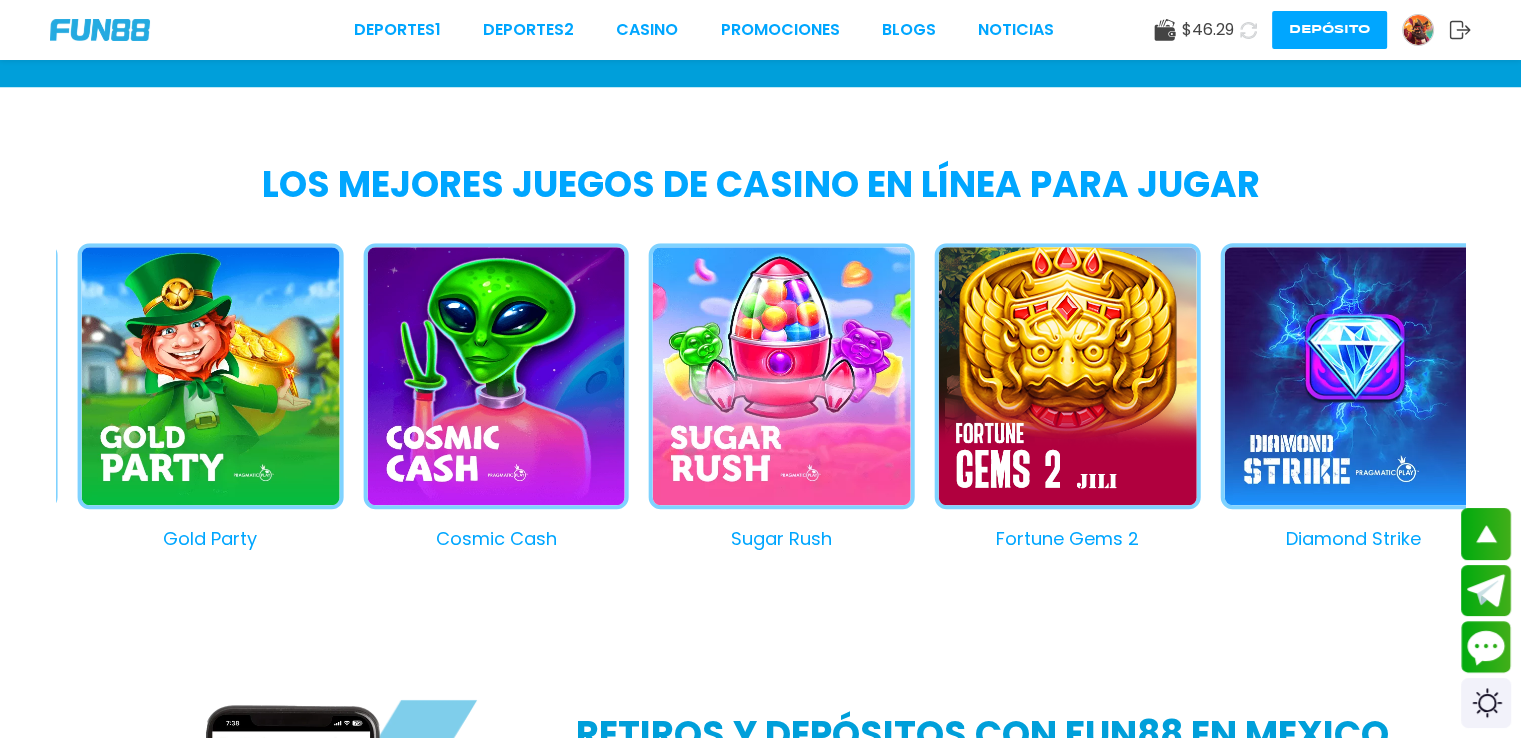 scroll, scrollTop: 1795, scrollLeft: 0, axis: vertical 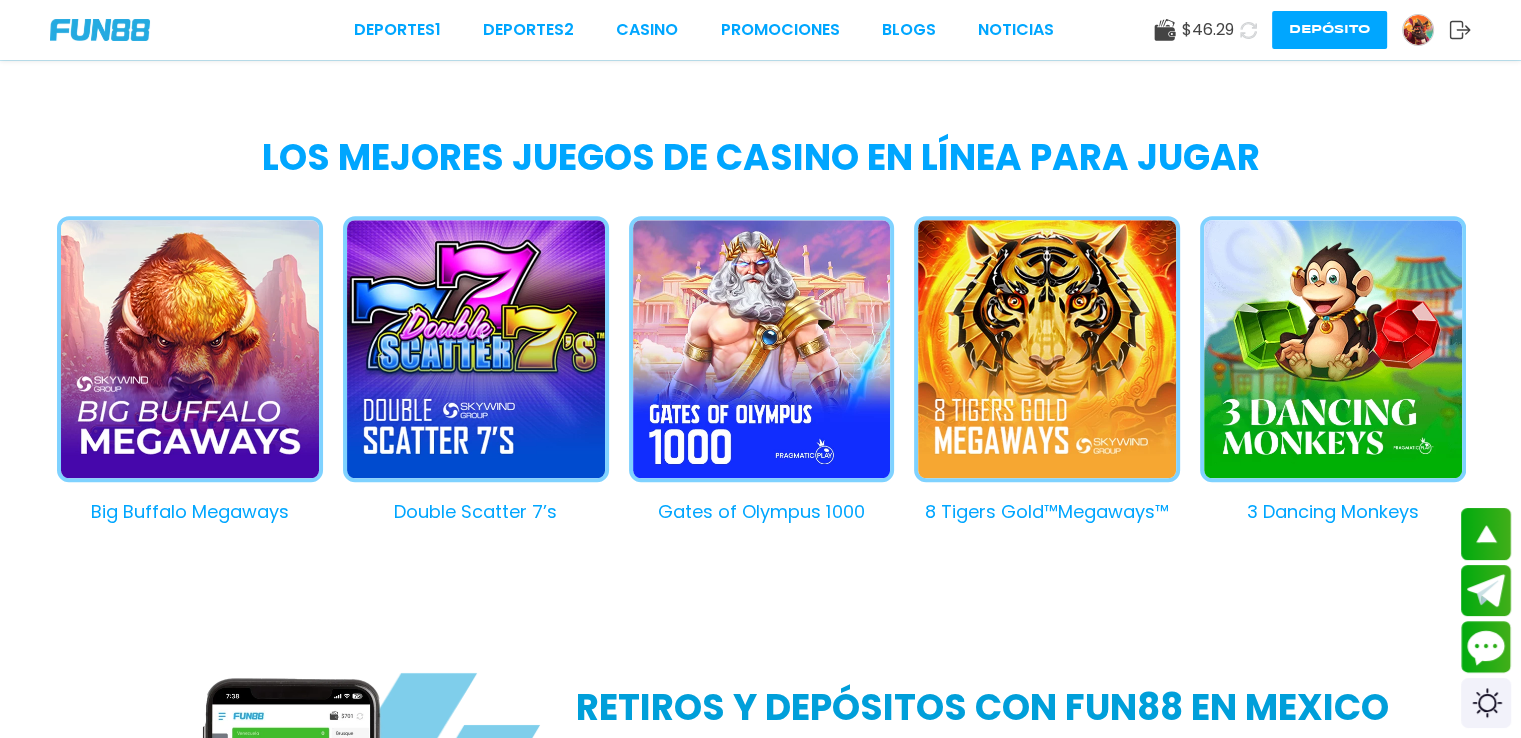 click on "Gates of Olympus 1000" at bounding box center [752, 370] 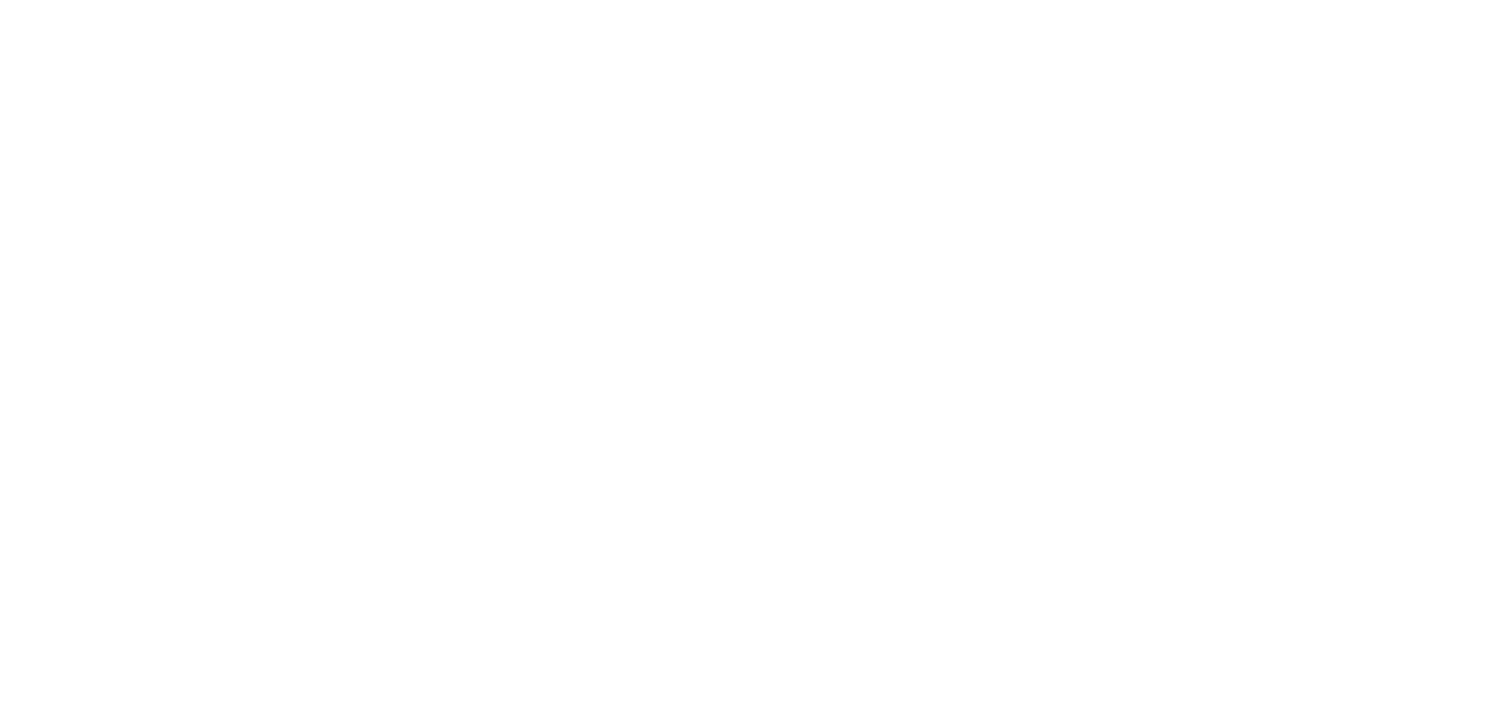 scroll, scrollTop: 0, scrollLeft: 0, axis: both 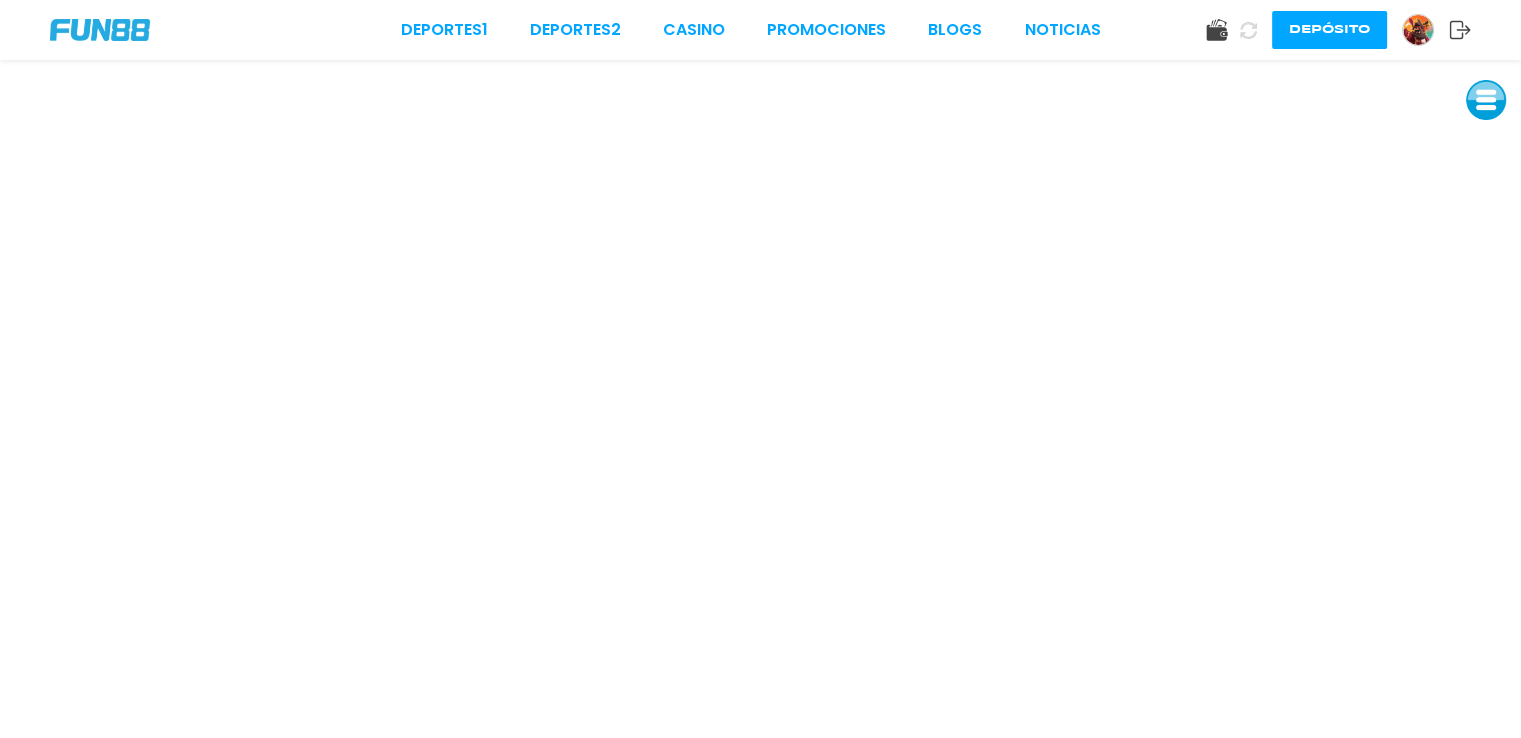 click at bounding box center [100, 30] 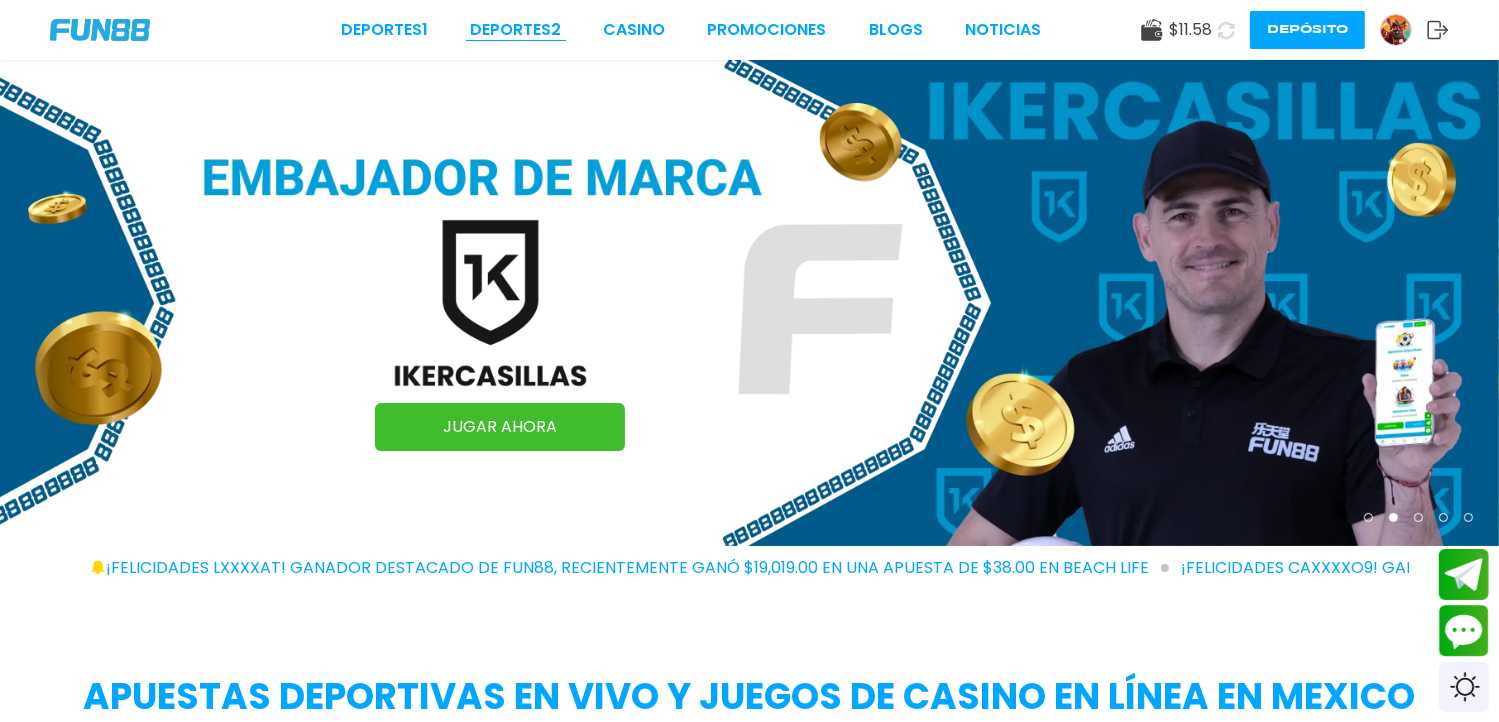 click on "Deportes  2" at bounding box center (515, 30) 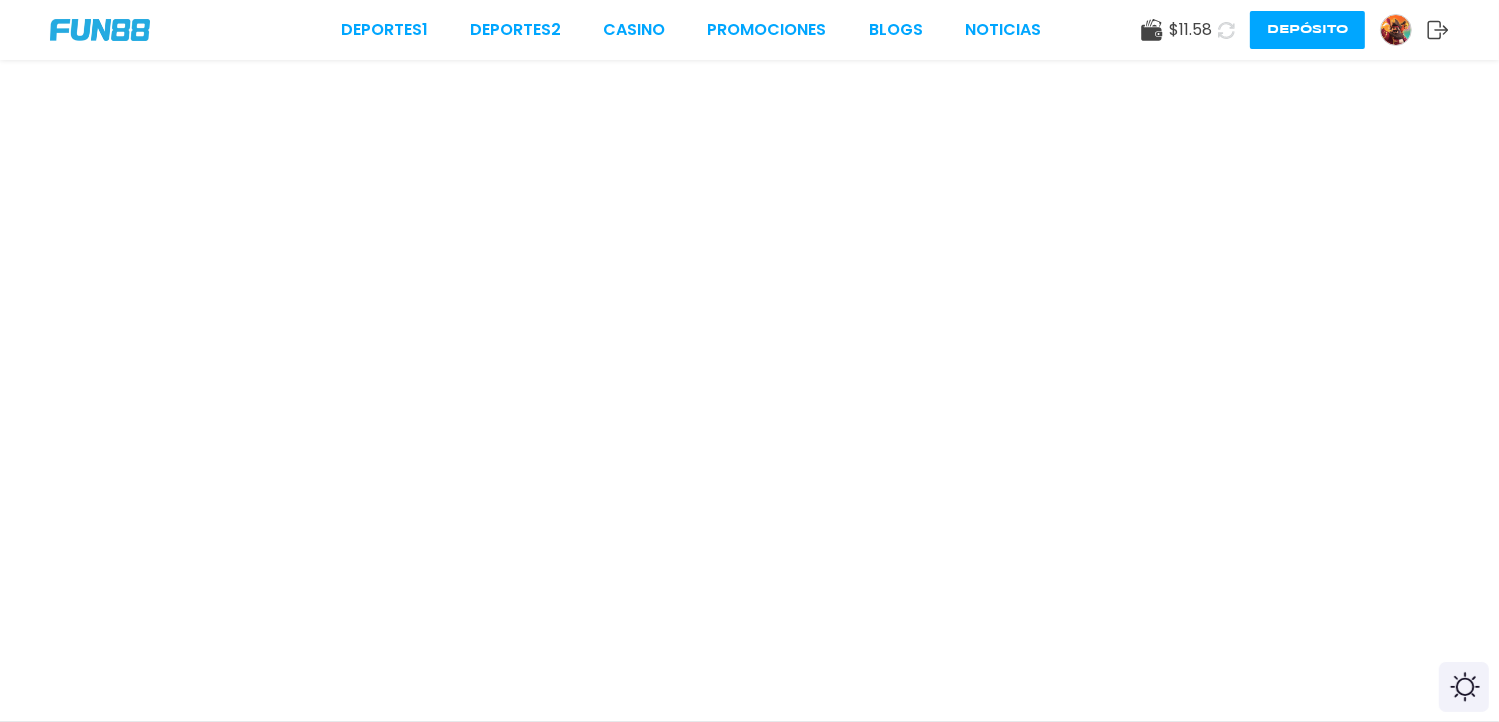 click at bounding box center (100, 30) 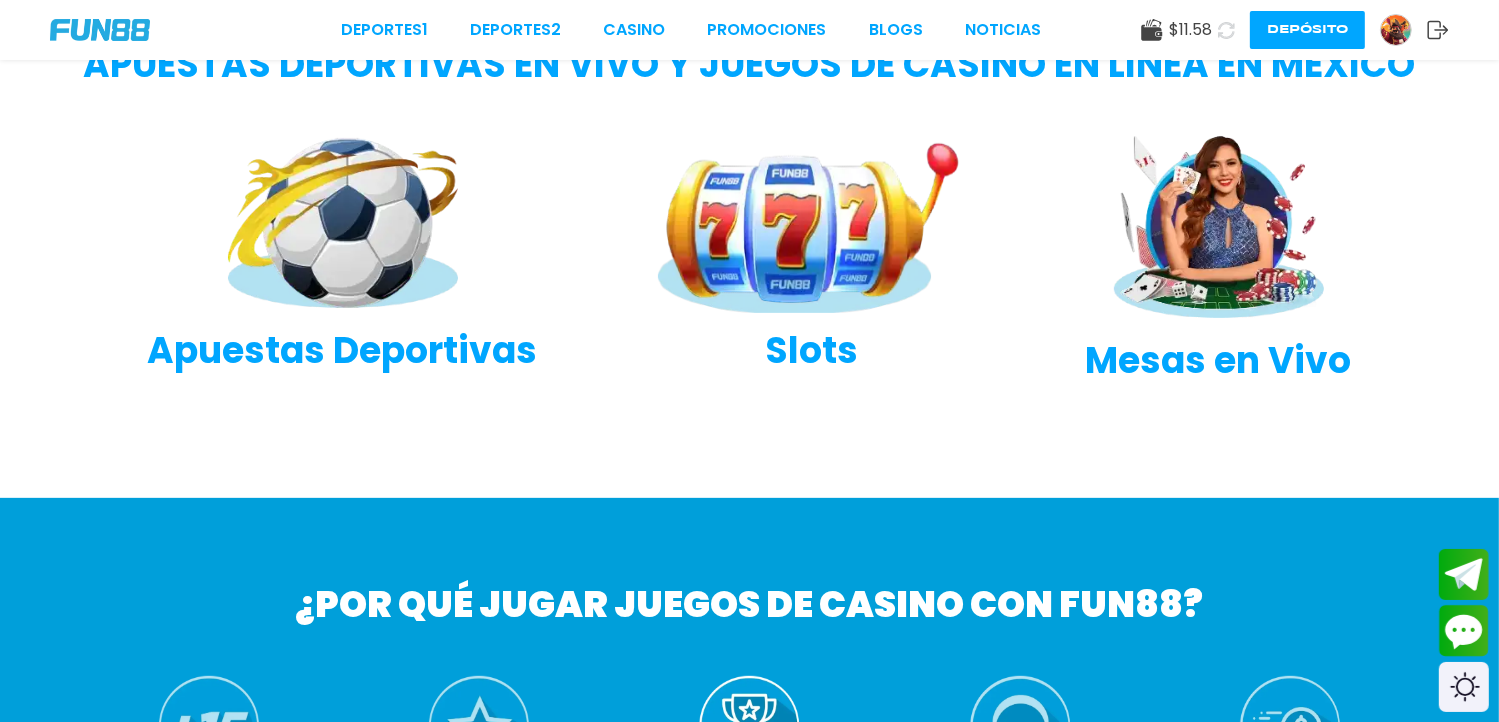 scroll, scrollTop: 843, scrollLeft: 0, axis: vertical 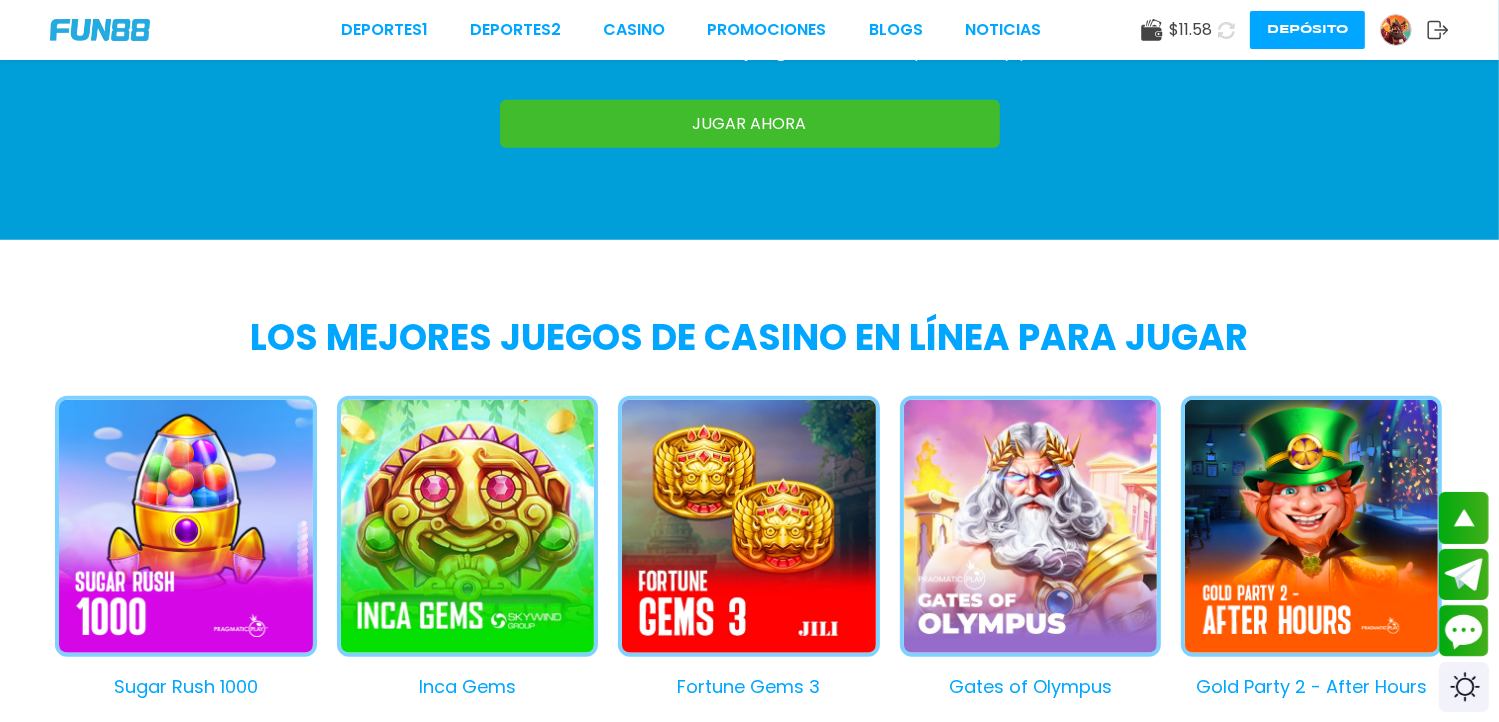 click on "Gold Party 2 - After Hours" at bounding box center [1301, 548] 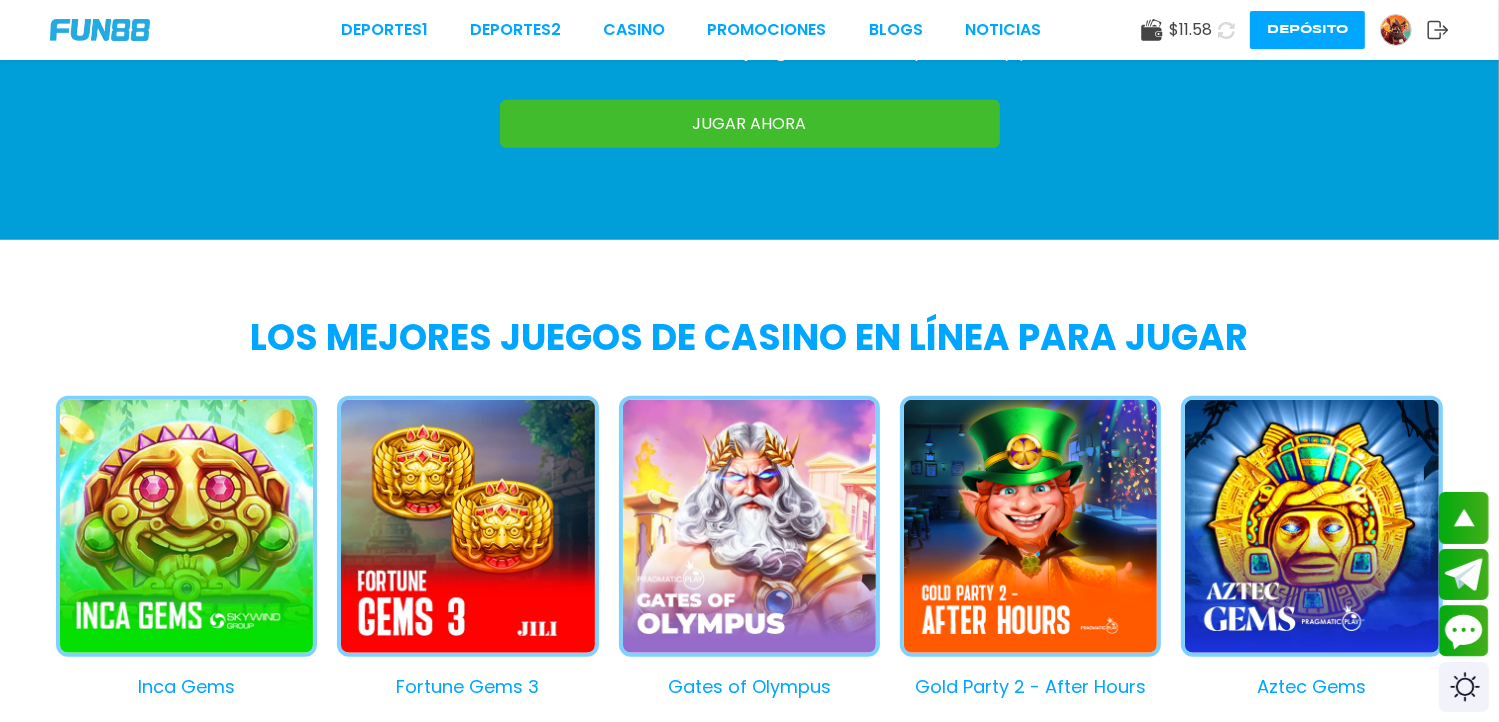 click on "Aztec Gems" at bounding box center (1301, 548) 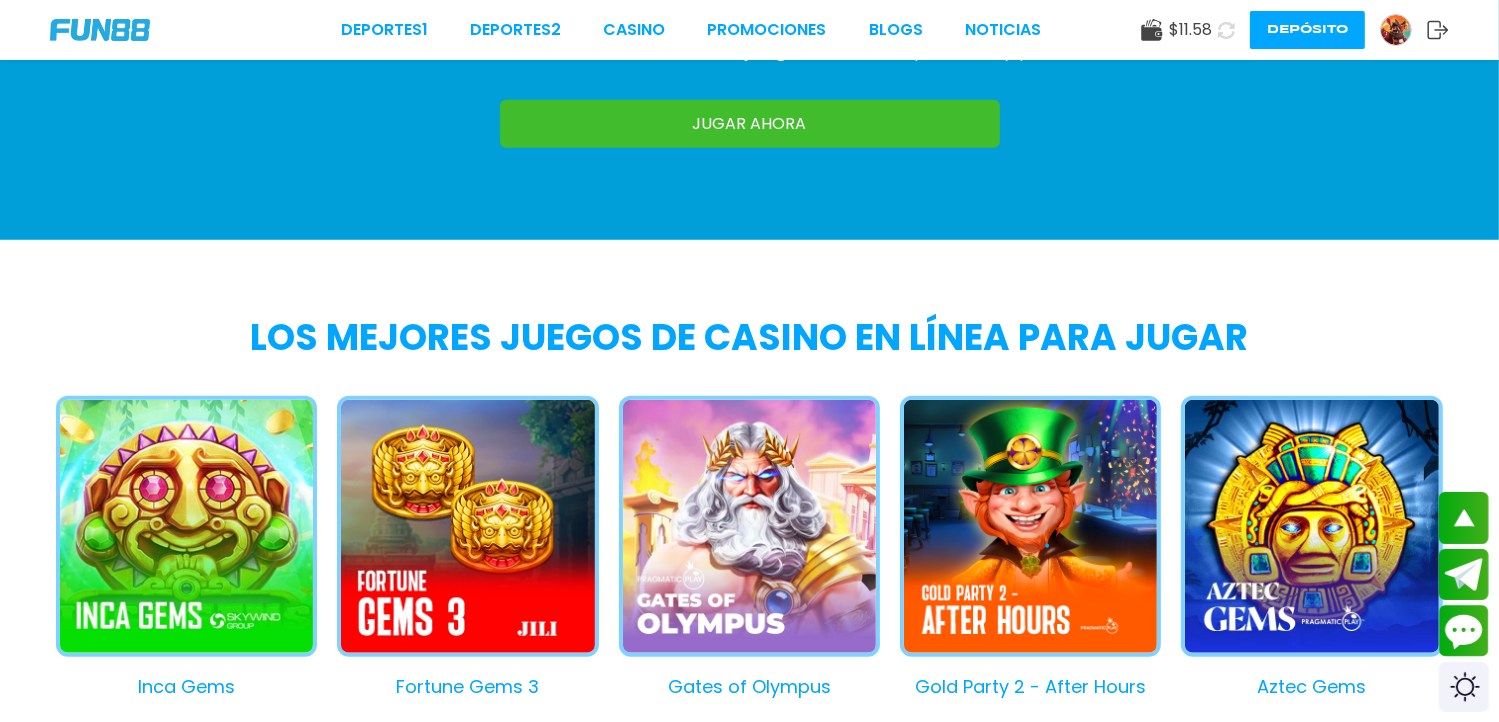 click at bounding box center [0, 0] 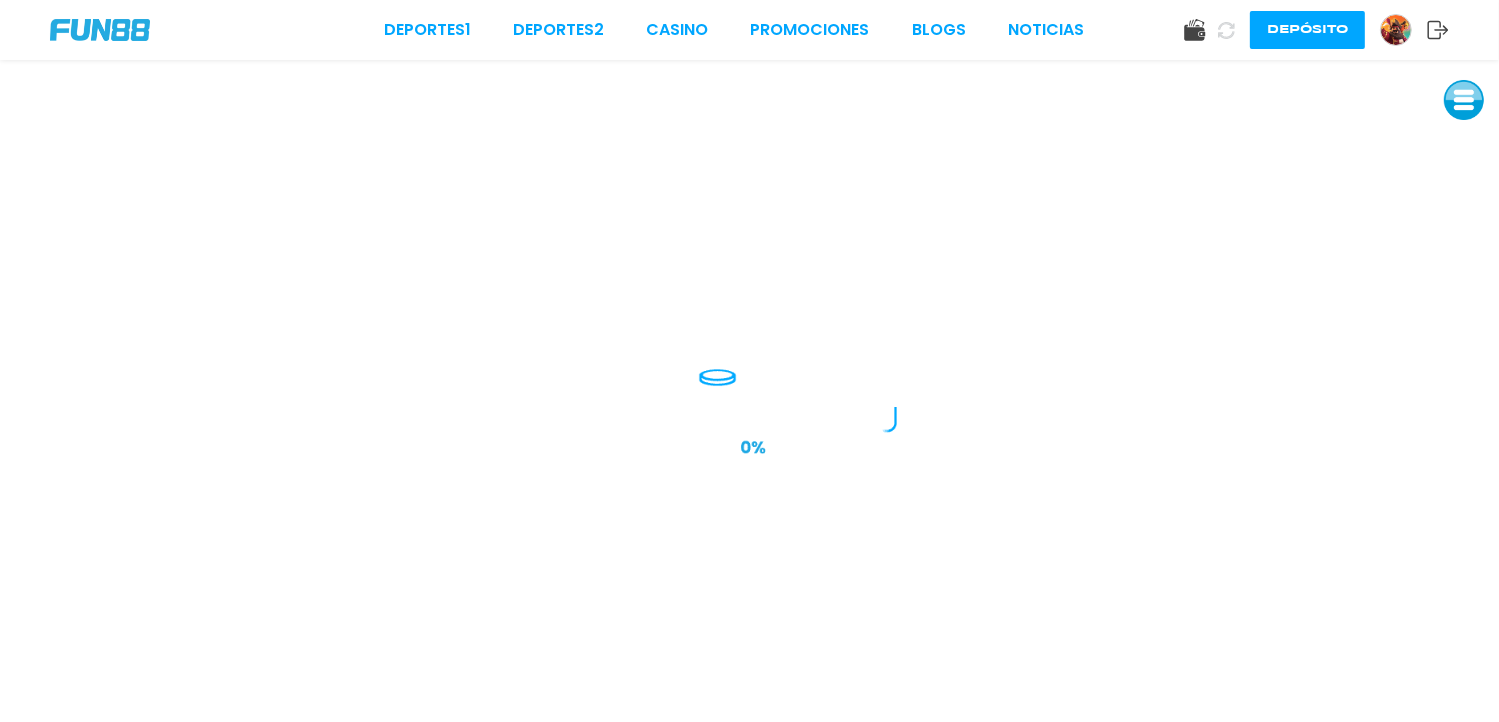 scroll, scrollTop: 0, scrollLeft: 0, axis: both 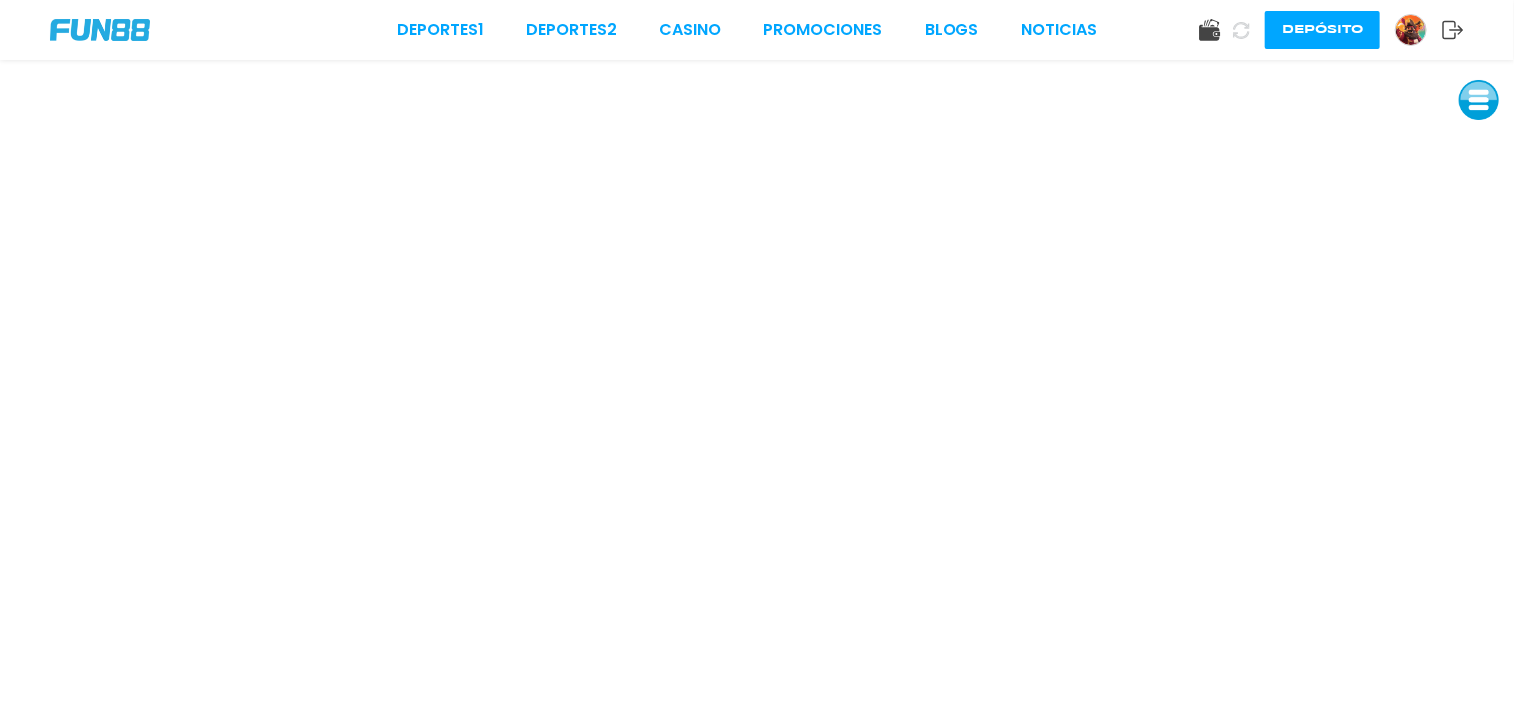 click on "Deportes  1 Deportes  2 CASINO Promociones BLOGS NOTICIAS Depósito" at bounding box center [757, 30] 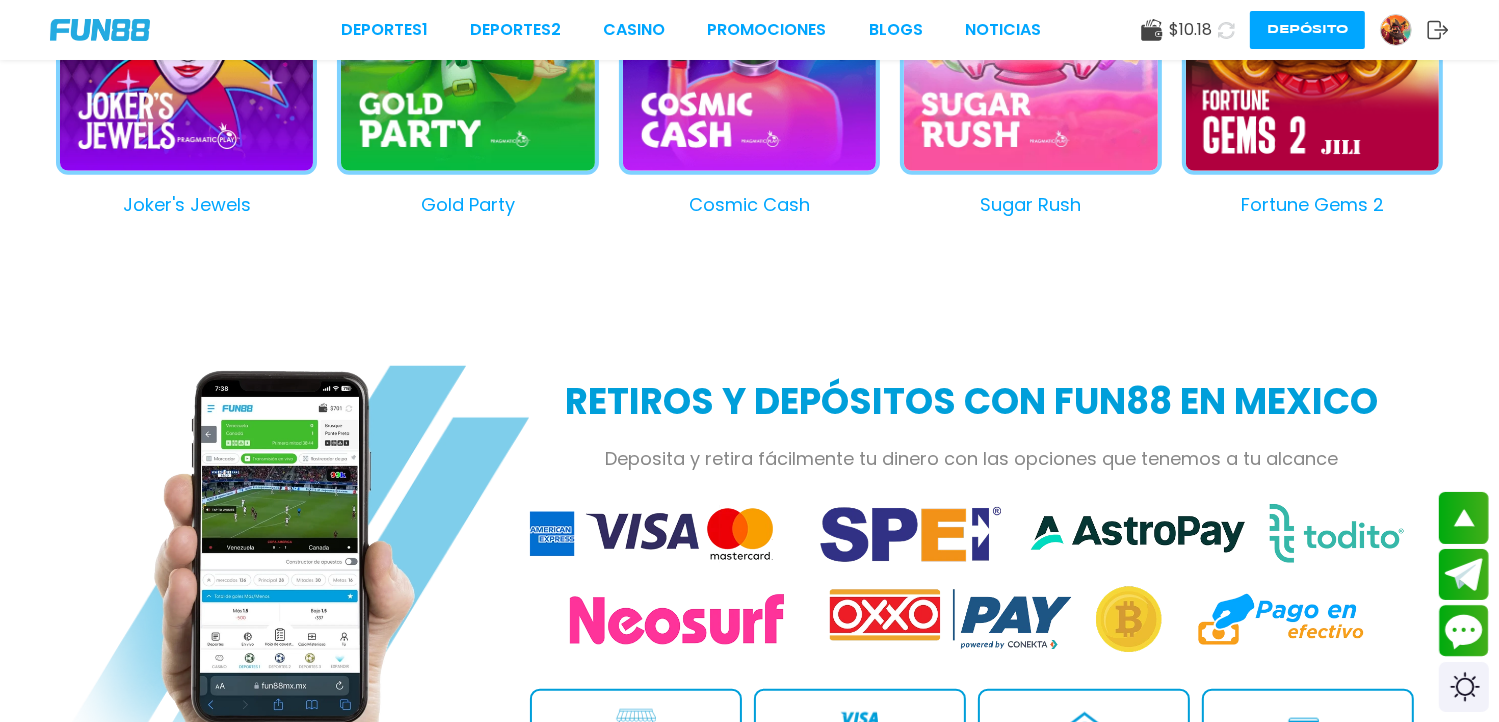 scroll, scrollTop: 1828, scrollLeft: 0, axis: vertical 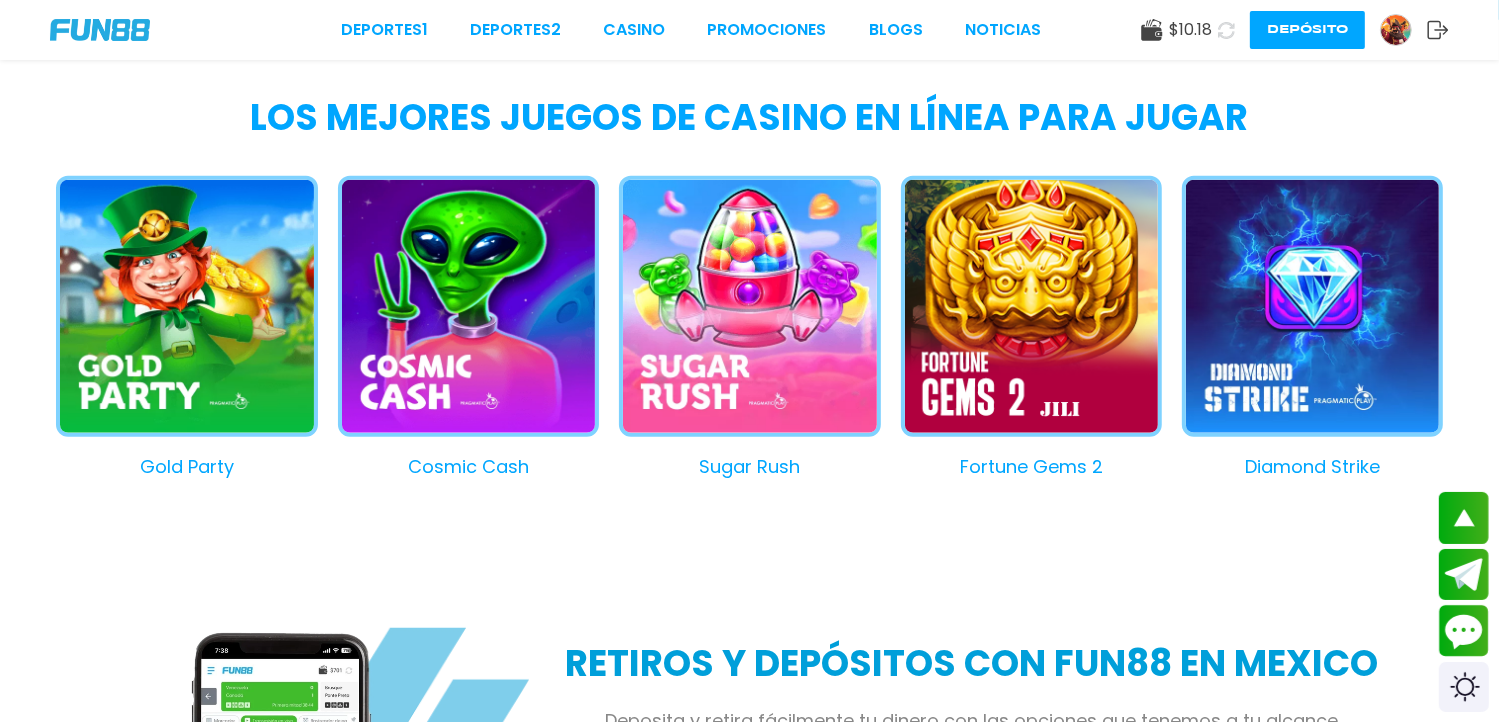 click on "Sugar Rush" at bounding box center [739, 328] 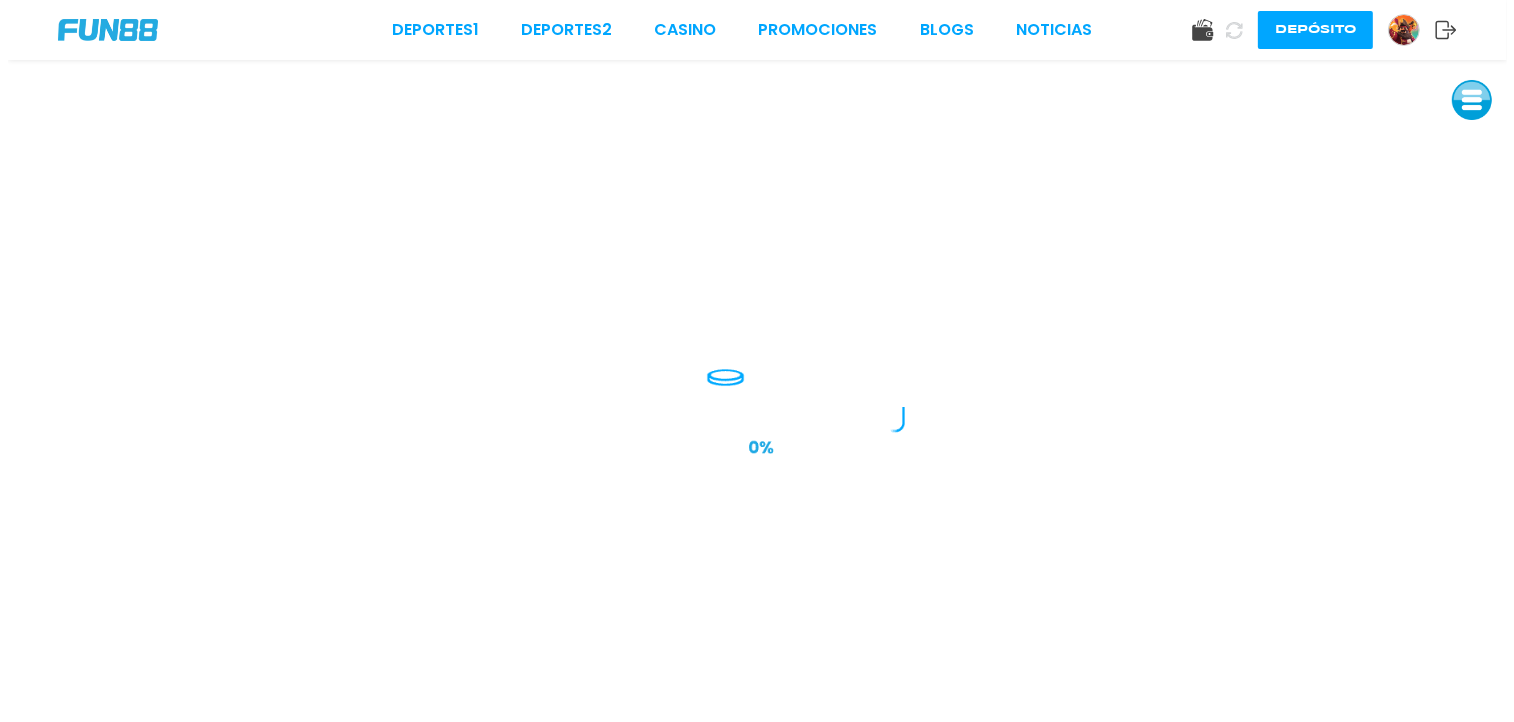 scroll, scrollTop: 0, scrollLeft: 0, axis: both 